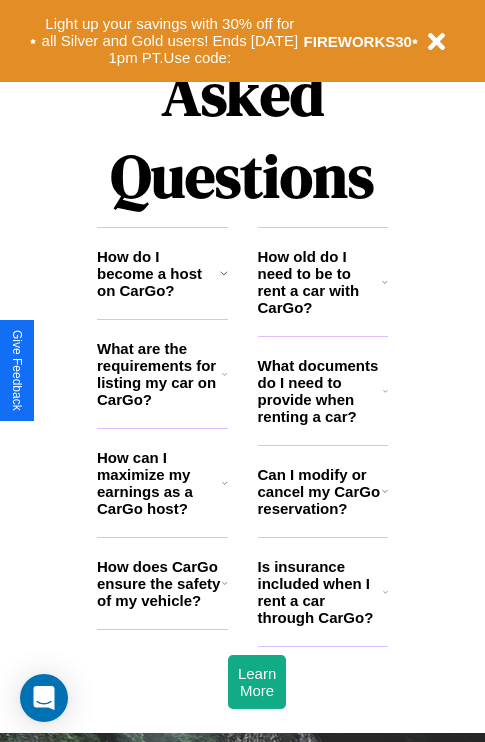 scroll, scrollTop: 2423, scrollLeft: 0, axis: vertical 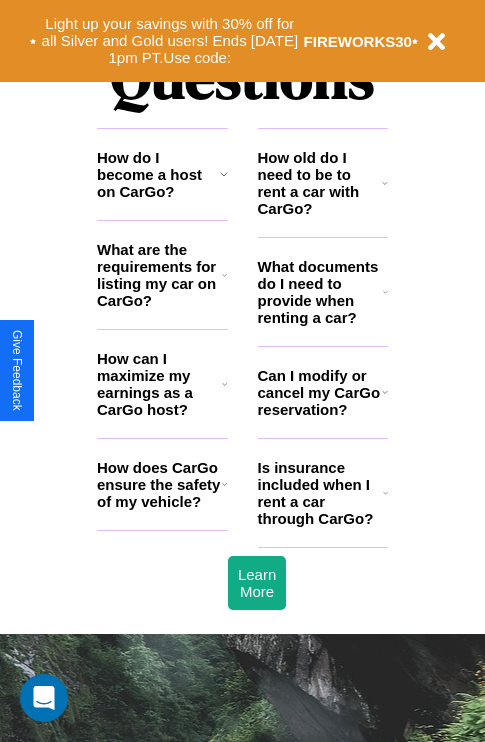 click on "How does CarGo ensure the safety of my vehicle?" at bounding box center (159, 484) 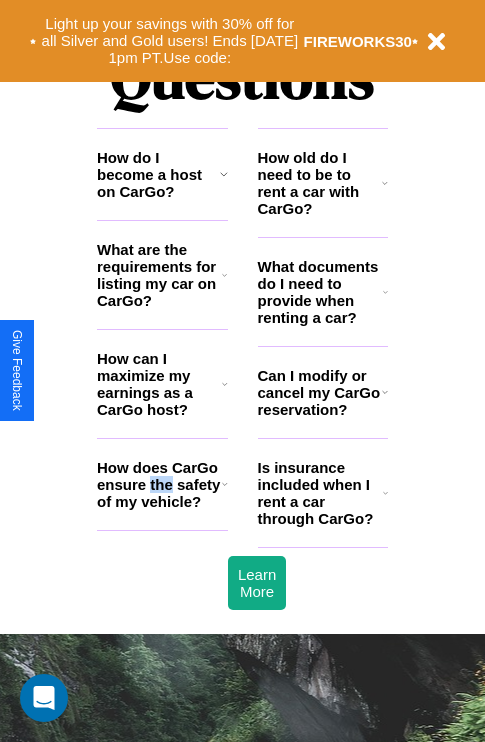 click on "How does CarGo ensure the safety of my vehicle?" at bounding box center (159, 484) 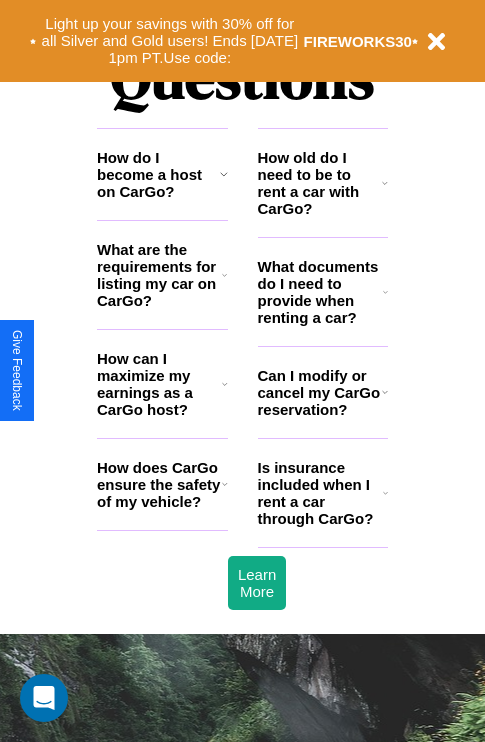 click 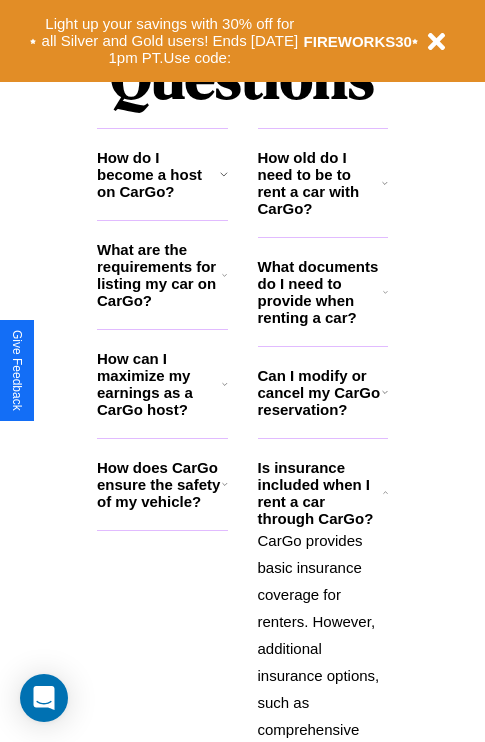click on "What documents do I need to provide when renting a car?" at bounding box center (321, 292) 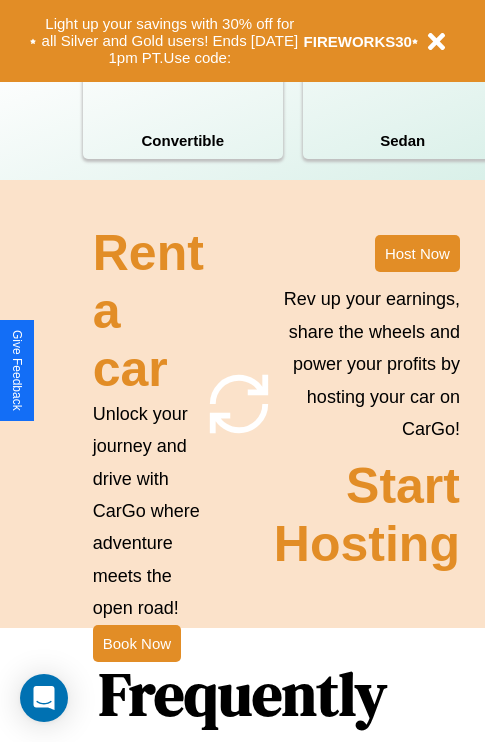 scroll, scrollTop: 1558, scrollLeft: 0, axis: vertical 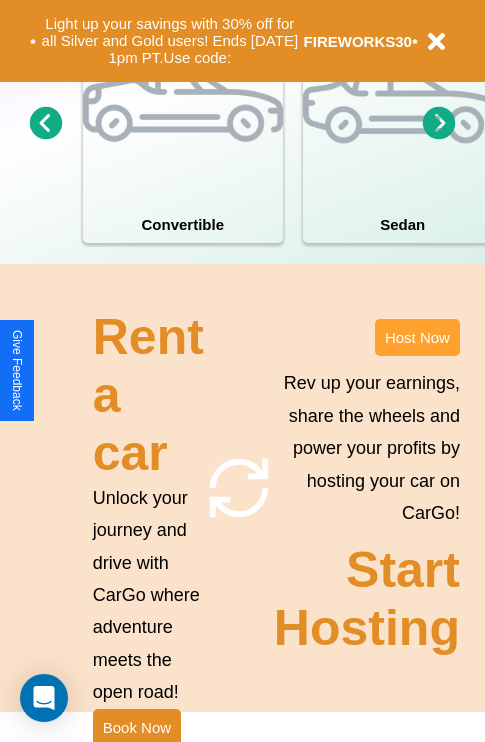 click on "Host Now" at bounding box center (417, 337) 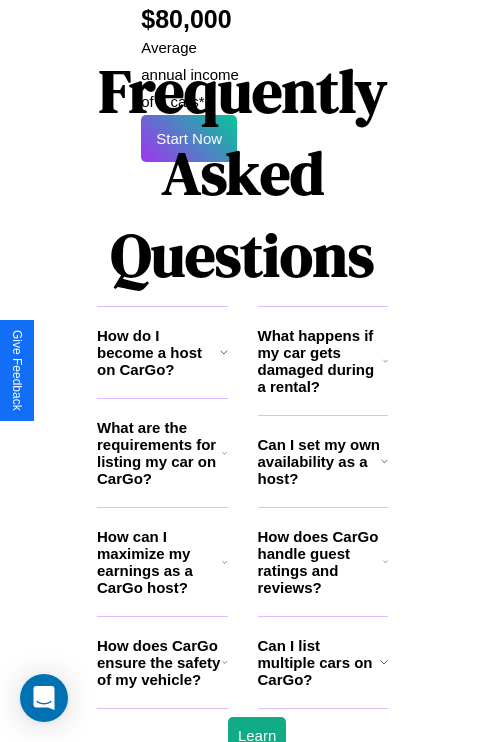 scroll, scrollTop: 3255, scrollLeft: 0, axis: vertical 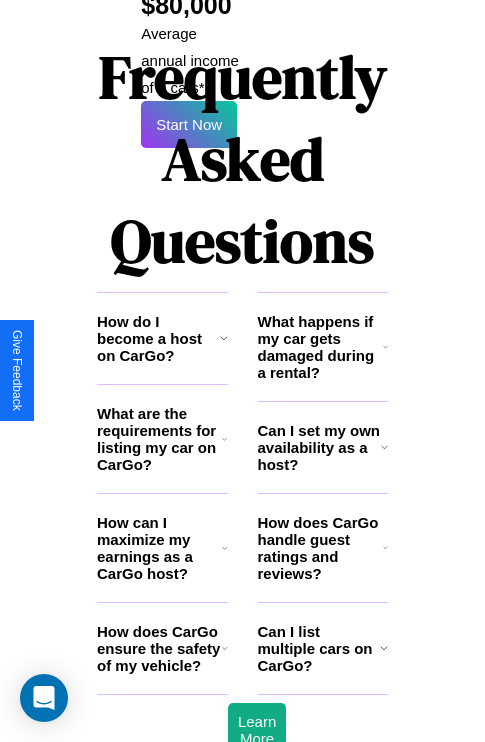 click on "What are the requirements for listing my car on CarGo?" at bounding box center [159, 439] 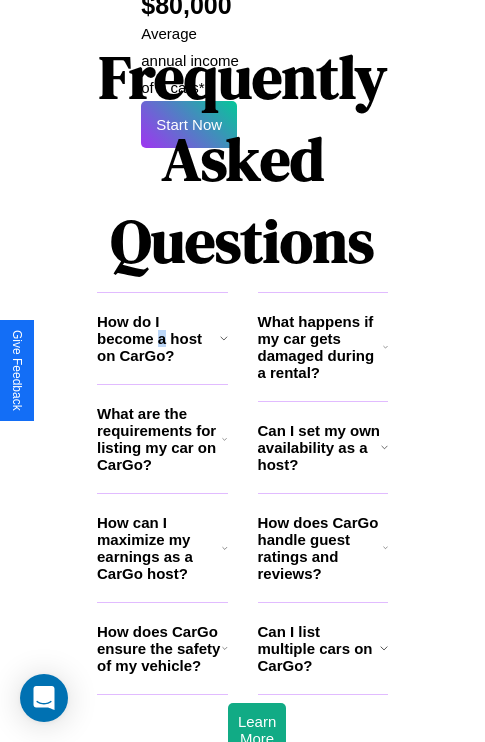 click on "How do I become a host on CarGo?" at bounding box center [158, 338] 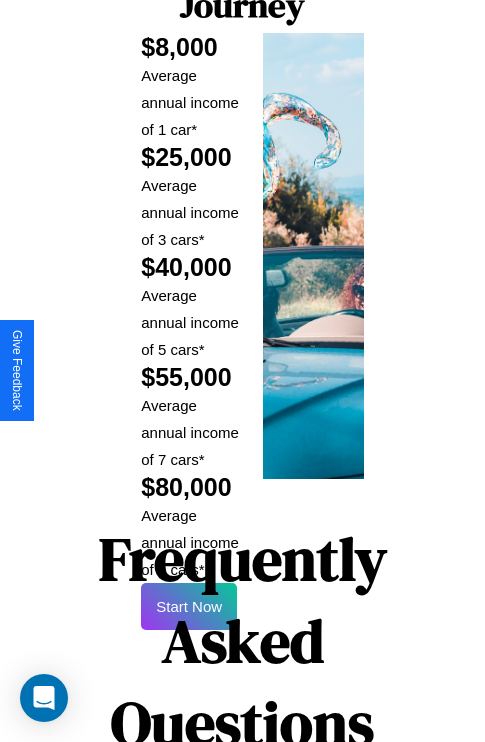 scroll, scrollTop: 2943, scrollLeft: 0, axis: vertical 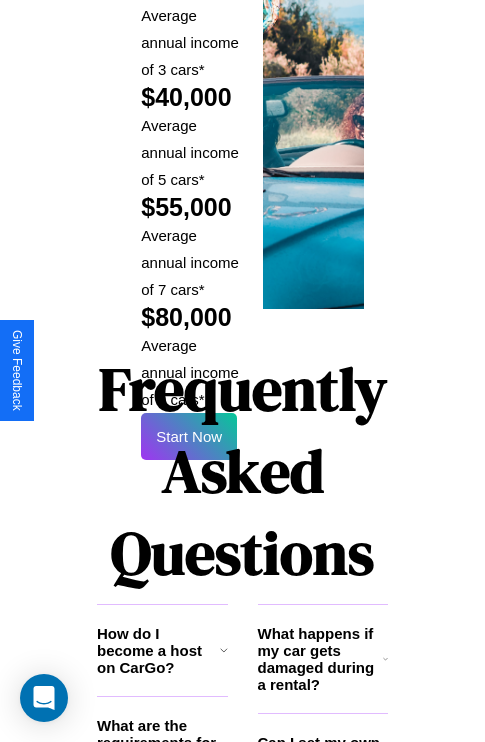 click on "Frequently Asked Questions" at bounding box center (242, 471) 